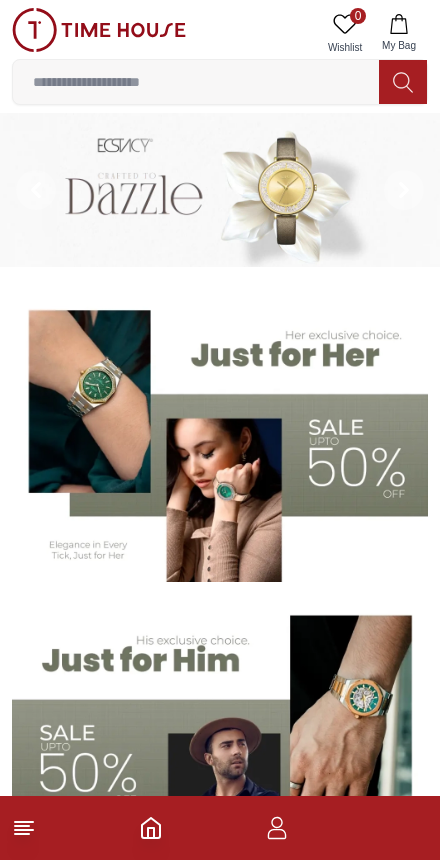 scroll, scrollTop: 0, scrollLeft: 0, axis: both 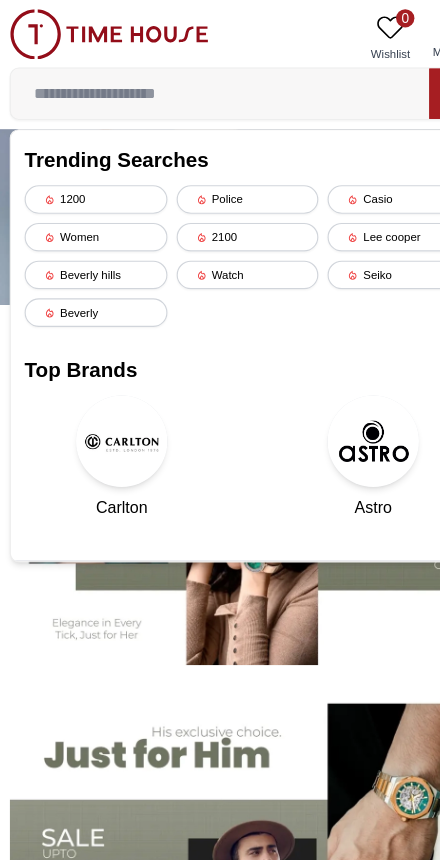 click on "Lee cooper" at bounding box center [352, 207] 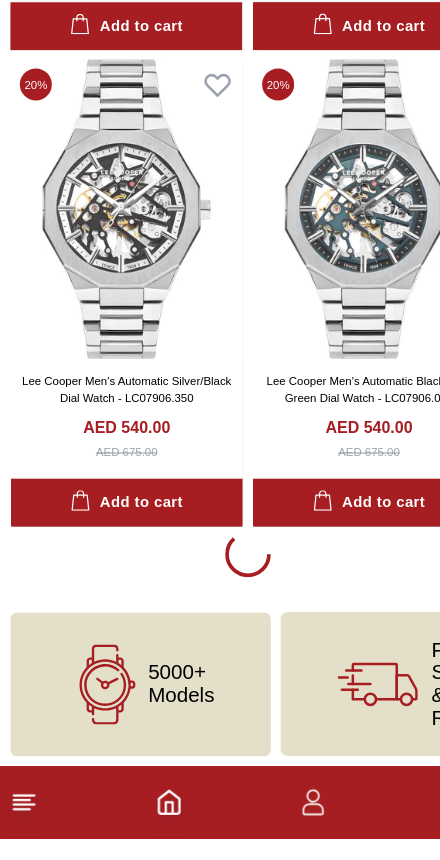 scroll, scrollTop: 3775, scrollLeft: 0, axis: vertical 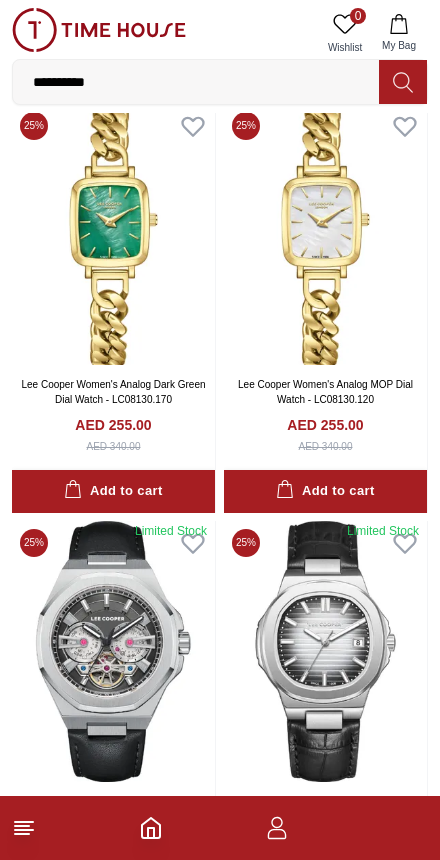 click at bounding box center (113, 651) 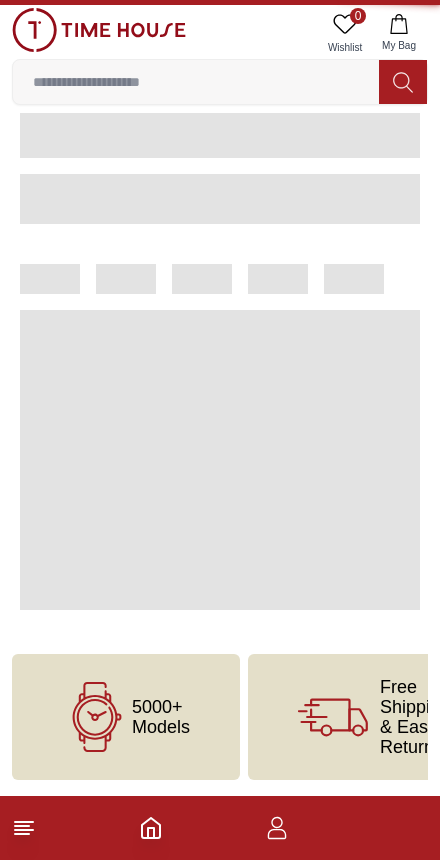 scroll, scrollTop: 0, scrollLeft: 0, axis: both 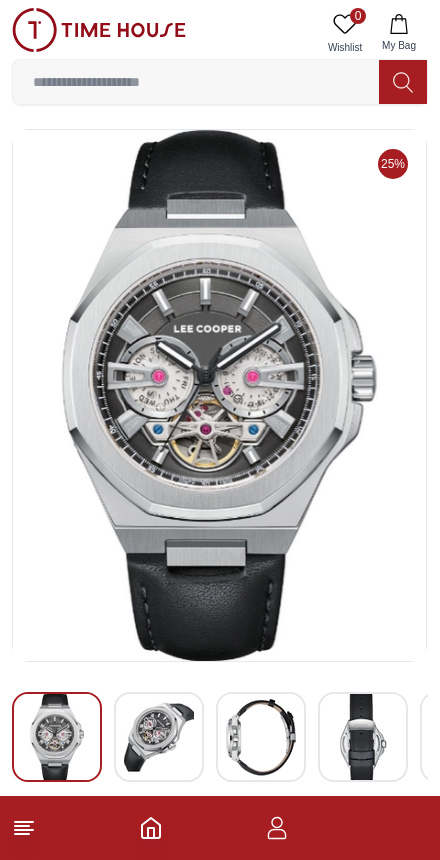 click at bounding box center [219, 395] 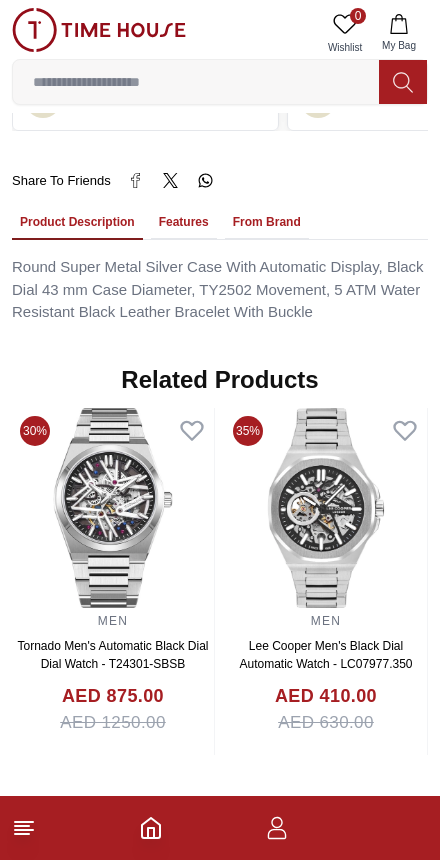 scroll, scrollTop: 1444, scrollLeft: 0, axis: vertical 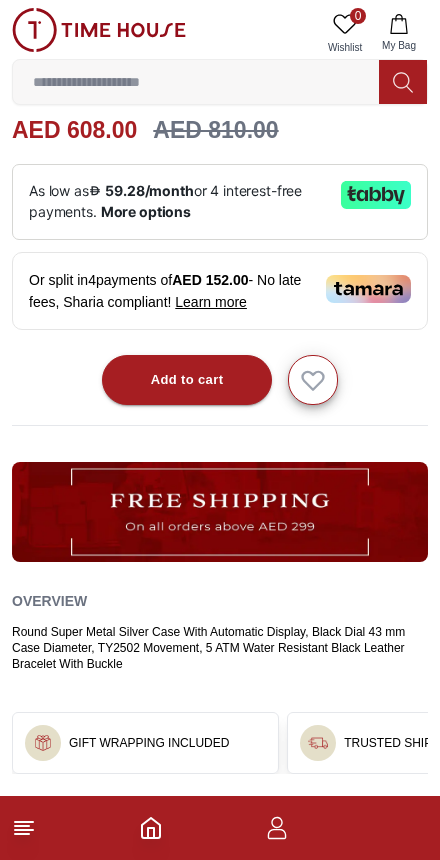 click at bounding box center [196, 82] 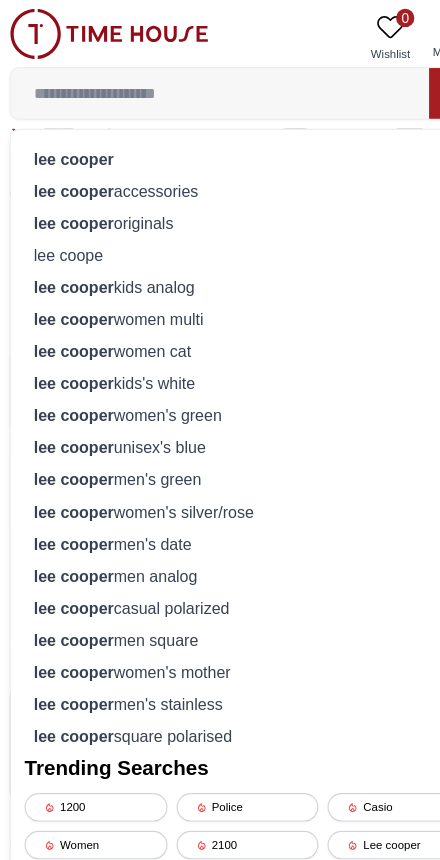 click at bounding box center (196, 82) 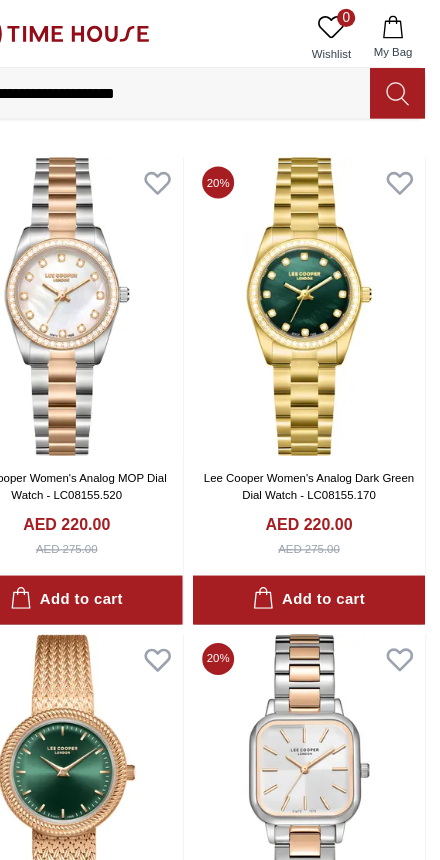 scroll, scrollTop: 67, scrollLeft: 0, axis: vertical 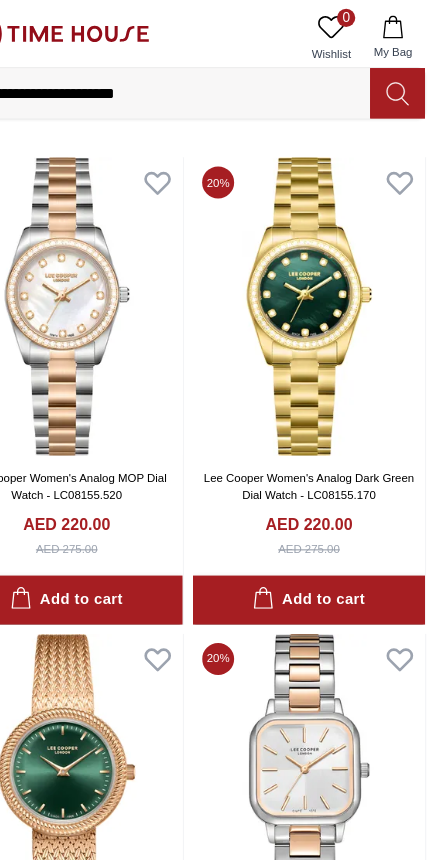 click on "**********" at bounding box center (196, 82) 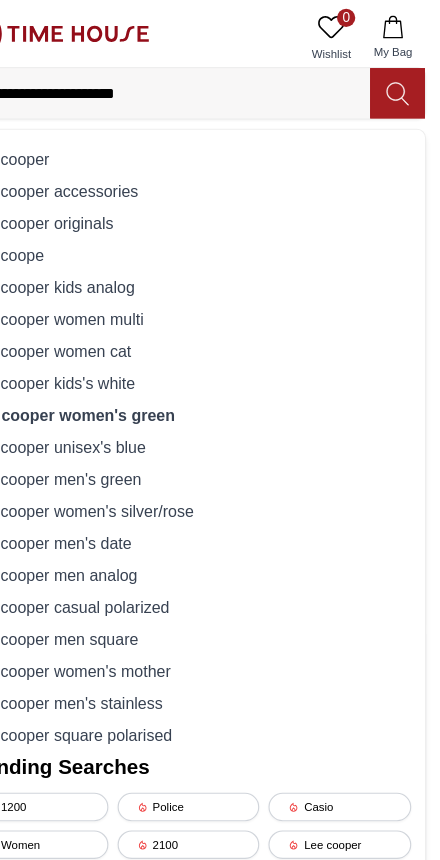 scroll, scrollTop: 0, scrollLeft: 0, axis: both 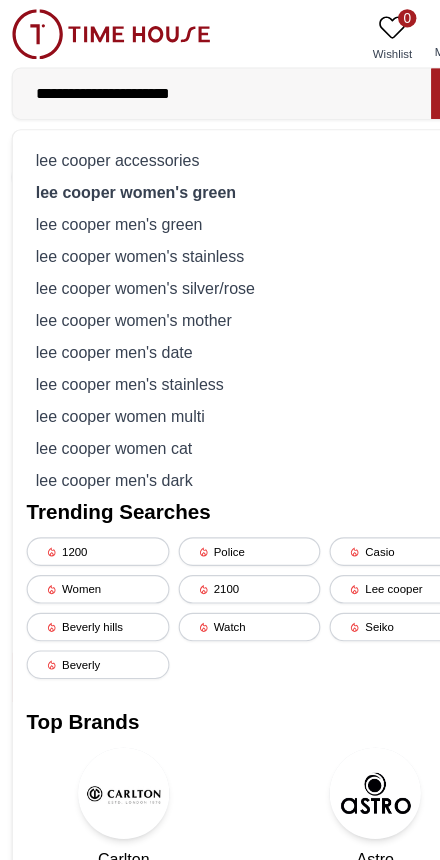 type on "**********" 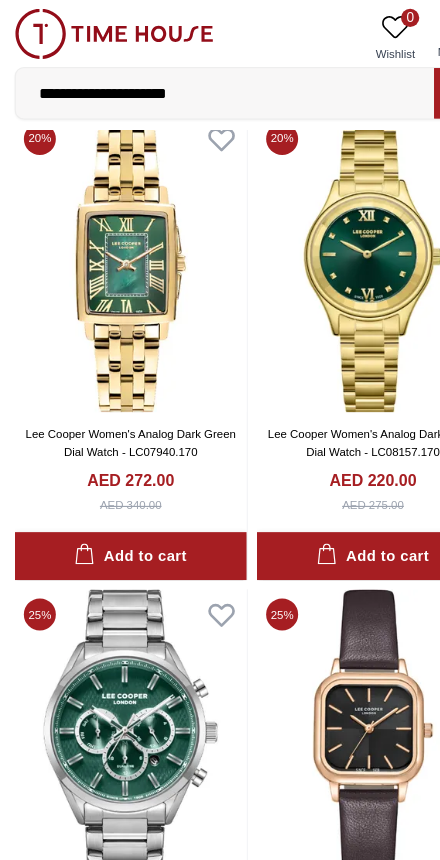 scroll, scrollTop: 3442, scrollLeft: 0, axis: vertical 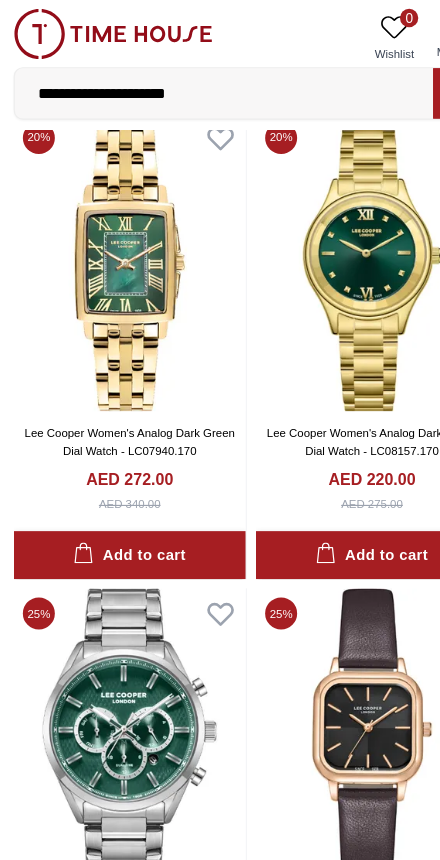 click on "**********" at bounding box center [196, 82] 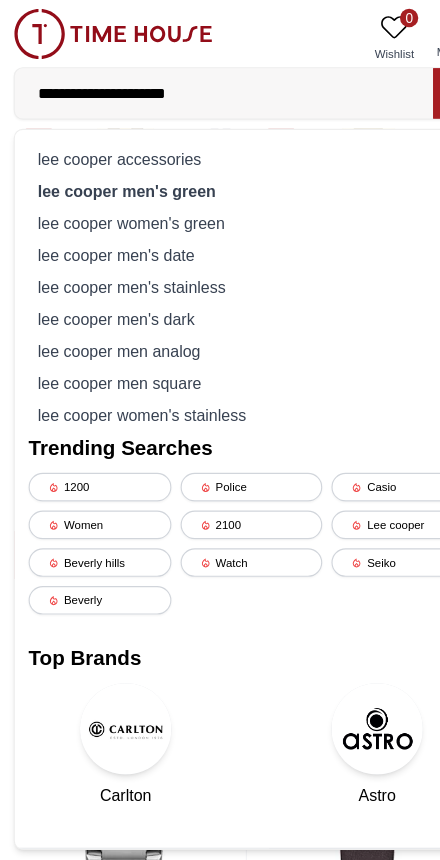 scroll, scrollTop: 3303, scrollLeft: 0, axis: vertical 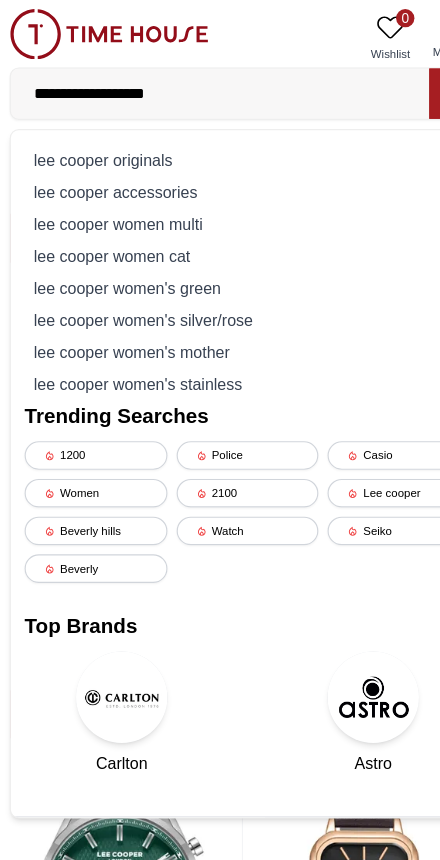 type on "**********" 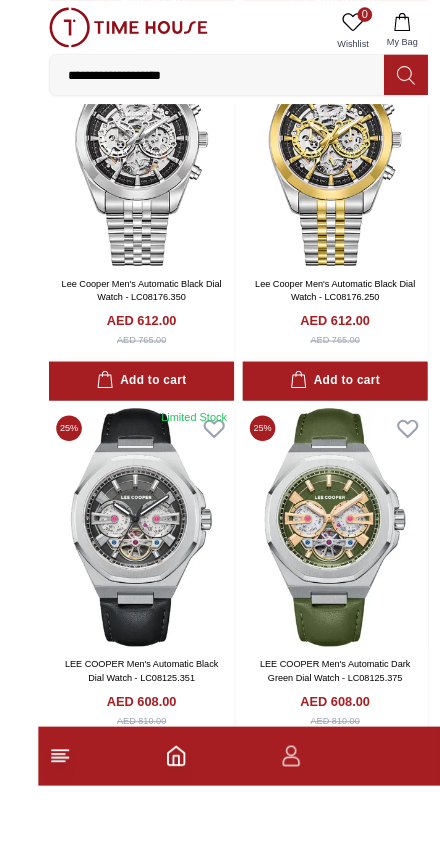 scroll, scrollTop: 2428, scrollLeft: 0, axis: vertical 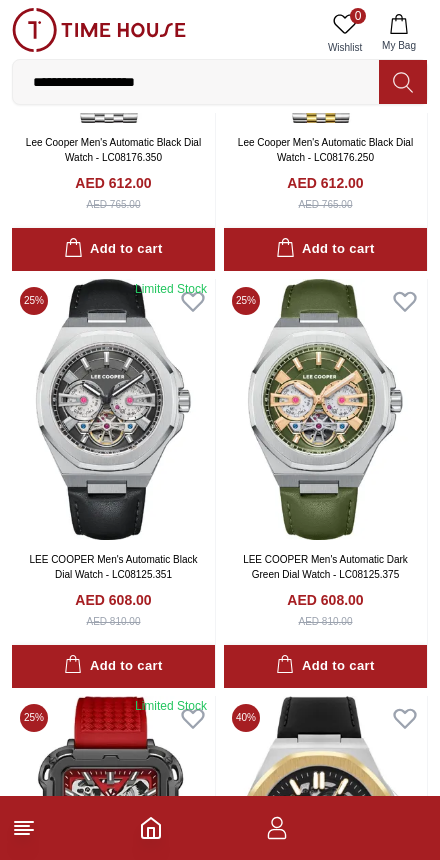 click at bounding box center (325, 409) 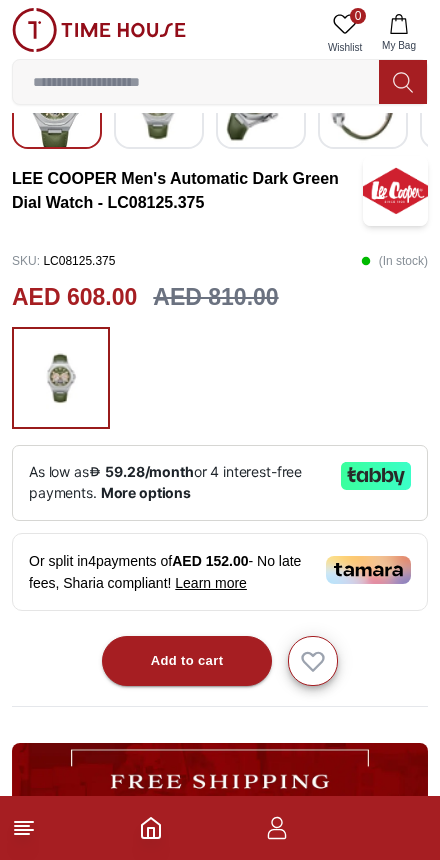 scroll, scrollTop: 636, scrollLeft: 0, axis: vertical 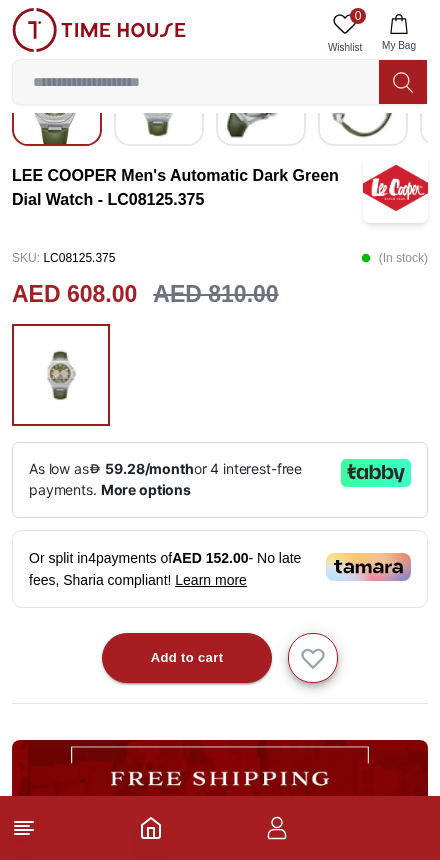 click 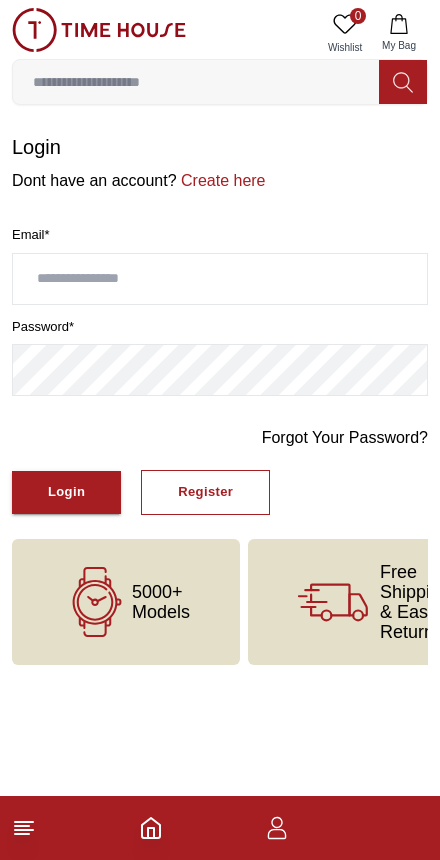 scroll, scrollTop: 0, scrollLeft: 0, axis: both 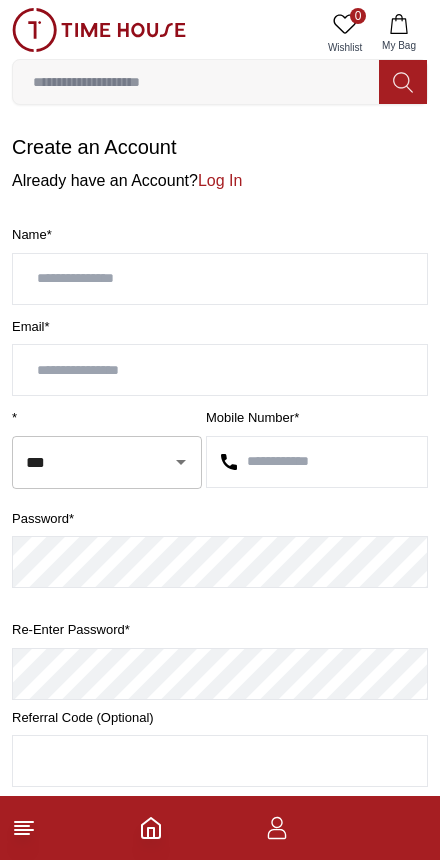 click at bounding box center [220, 279] 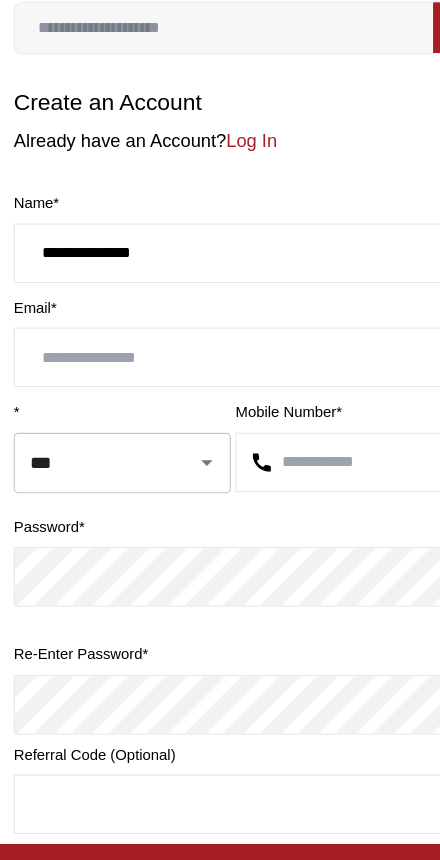 type on "**********" 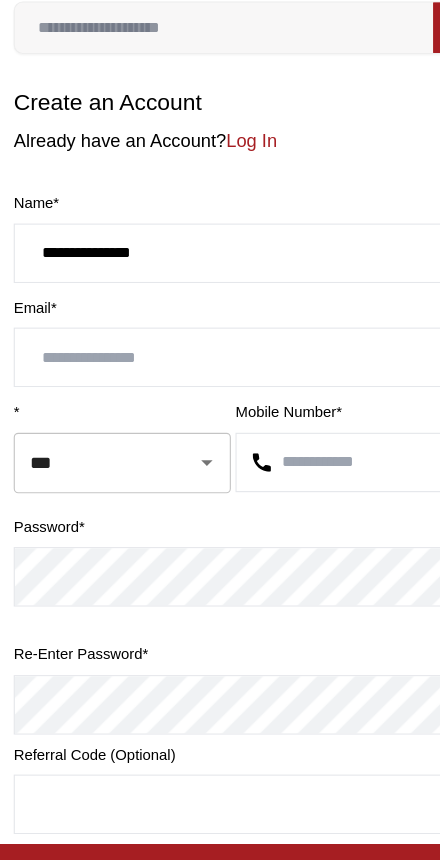 click at bounding box center [220, 370] 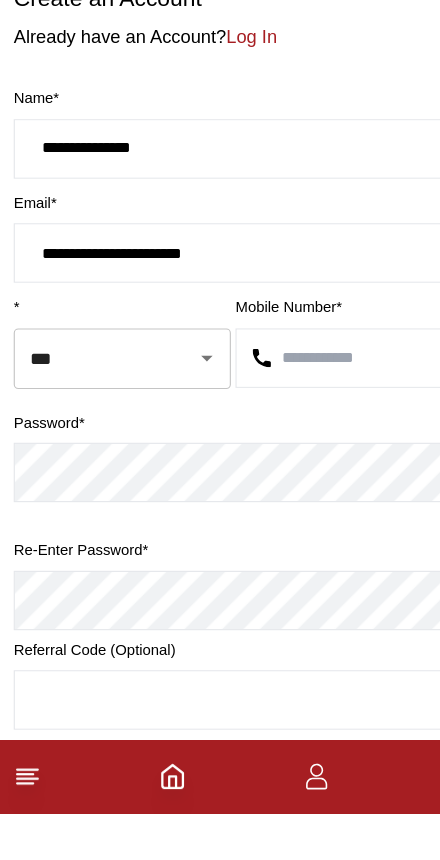 type on "**********" 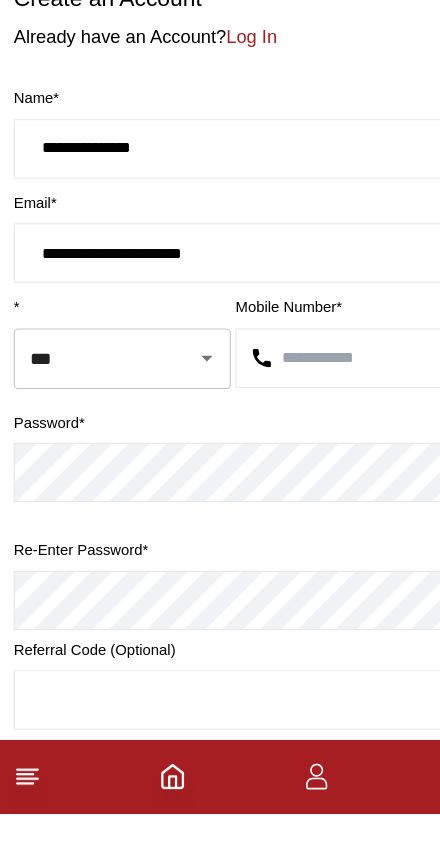 click at bounding box center [317, 462] 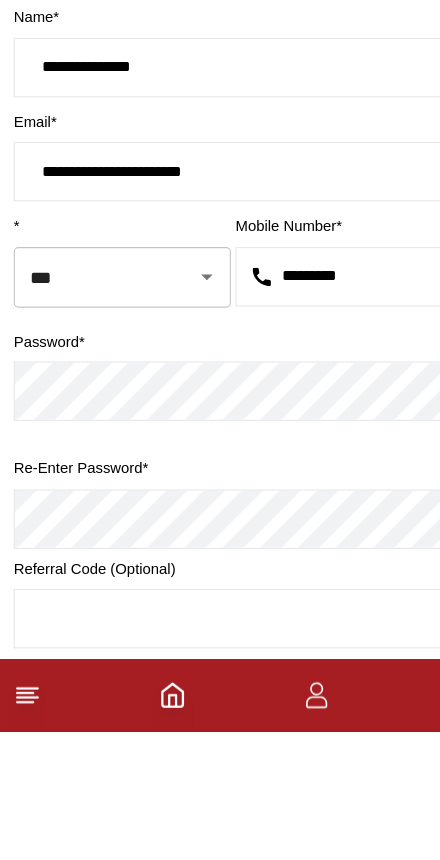 type on "*********" 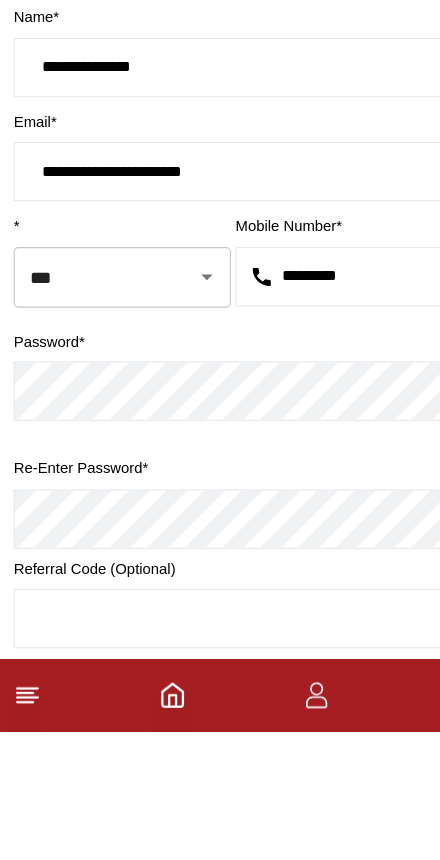 scroll, scrollTop: 112, scrollLeft: 0, axis: vertical 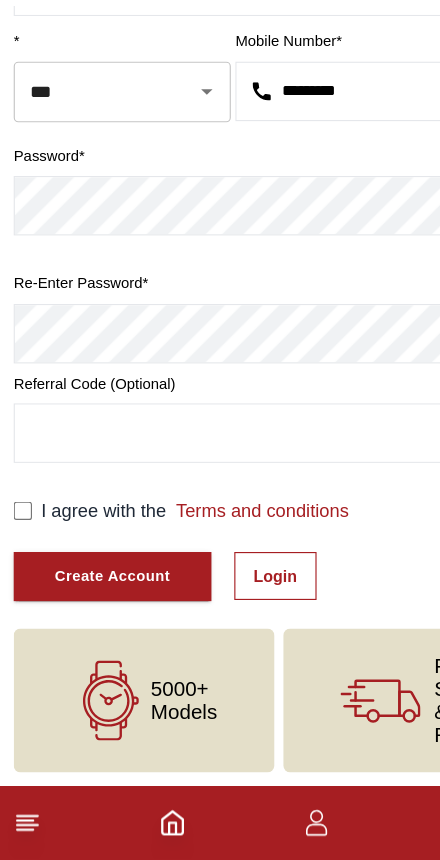 click on "Create Account" at bounding box center (98, 612) 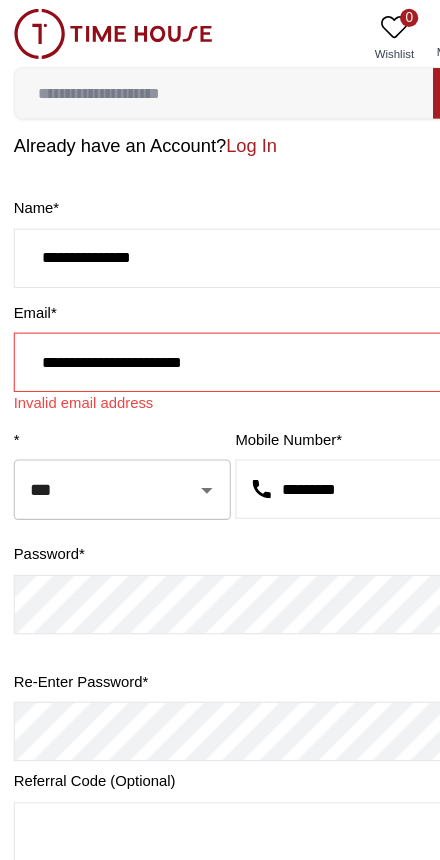 scroll, scrollTop: 0, scrollLeft: 0, axis: both 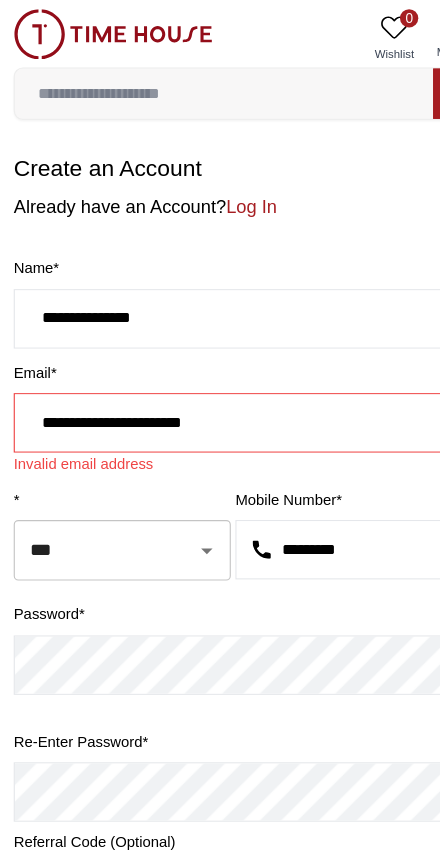 click on "**********" at bounding box center [220, 370] 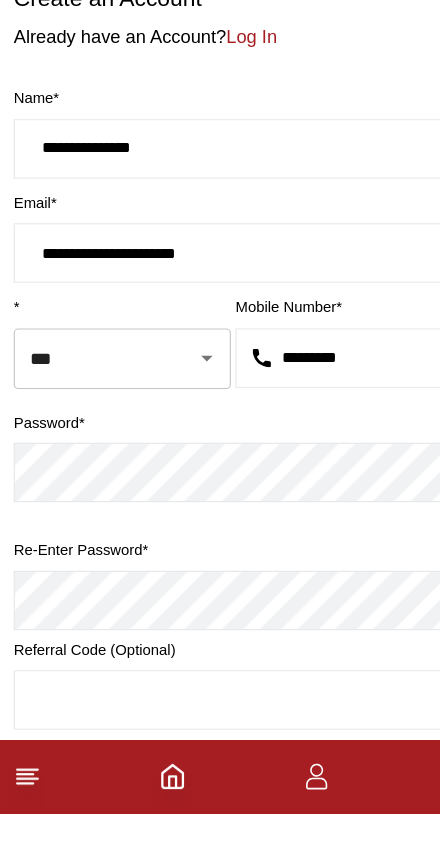type on "**********" 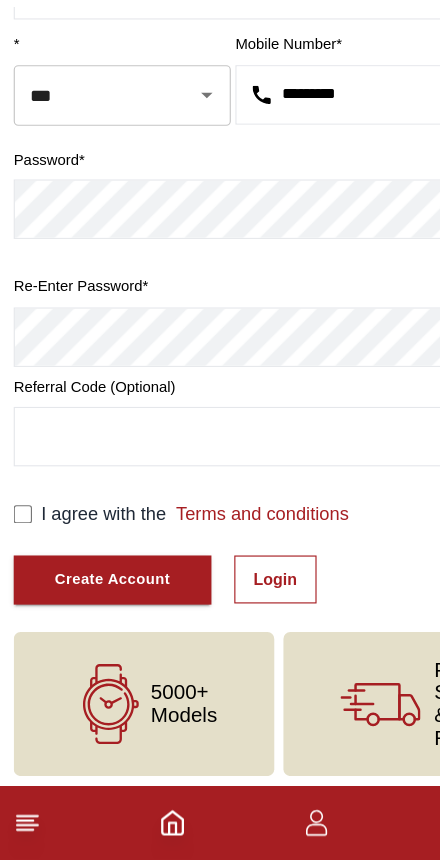scroll, scrollTop: 274, scrollLeft: 0, axis: vertical 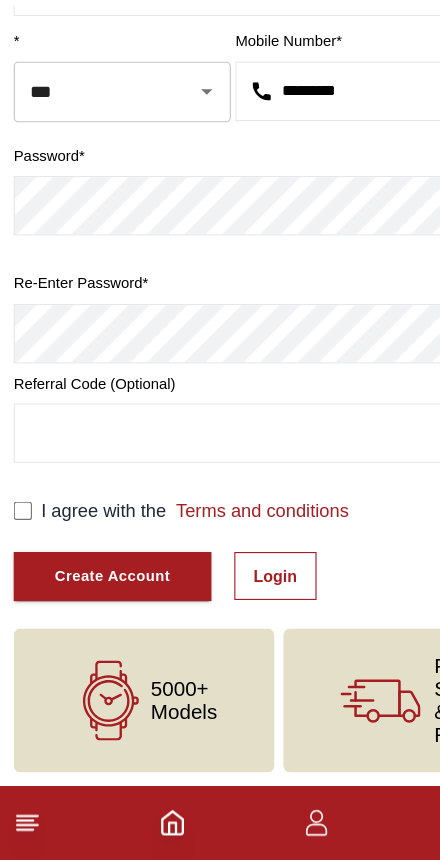 click on "Create Account" at bounding box center [98, 612] 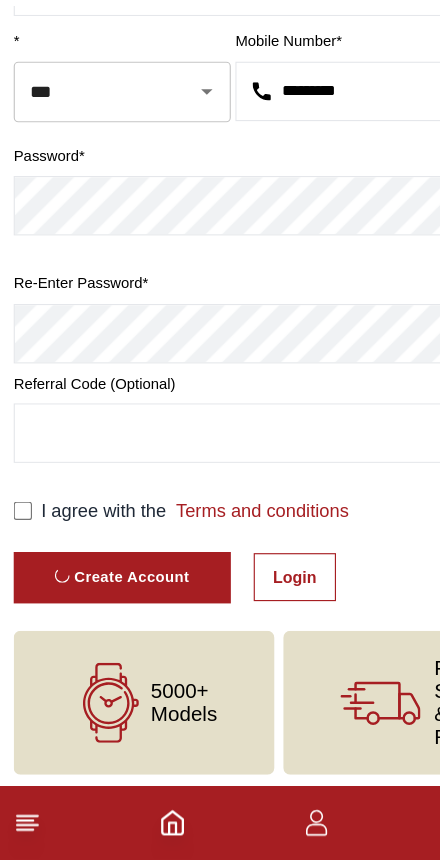 scroll, scrollTop: 14, scrollLeft: 0, axis: vertical 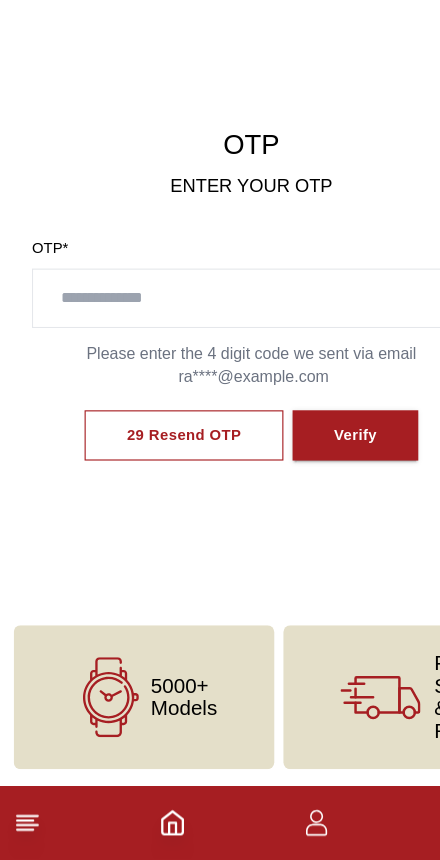 click at bounding box center [220, 369] 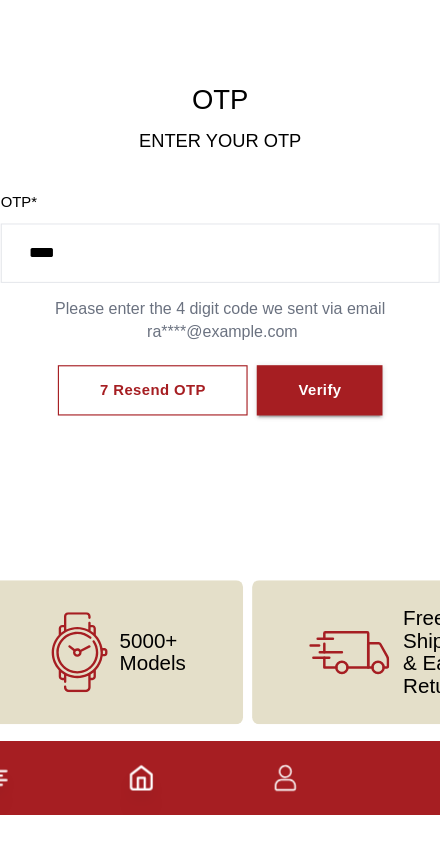 type on "****" 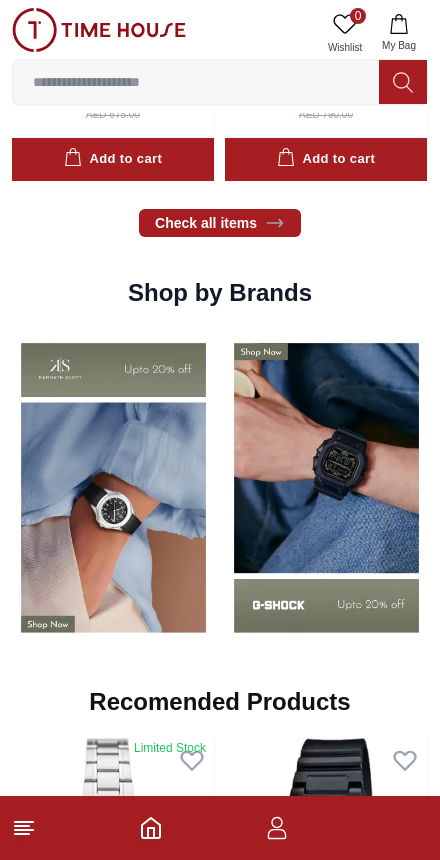 scroll, scrollTop: 1911, scrollLeft: 0, axis: vertical 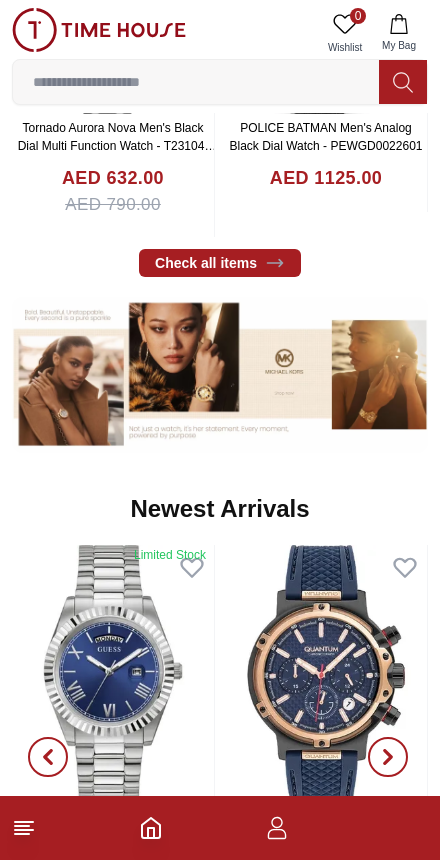click at bounding box center [196, 82] 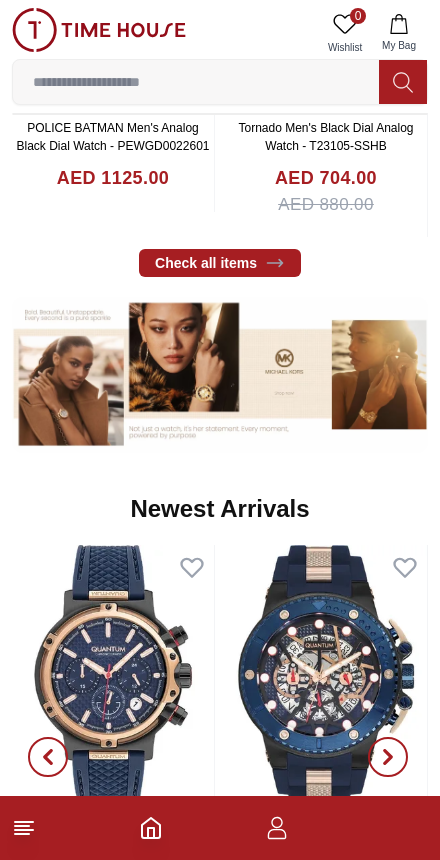 scroll, scrollTop: 995, scrollLeft: 0, axis: vertical 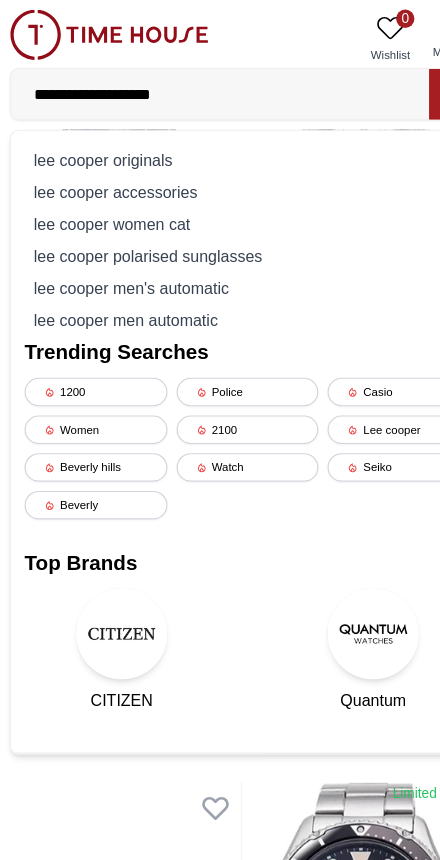 type on "**********" 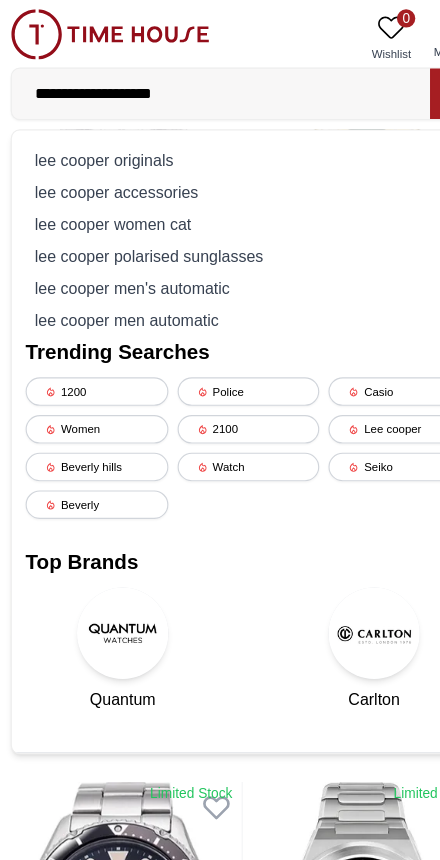 click on "lee cooper men's automatic" at bounding box center (220, 252) 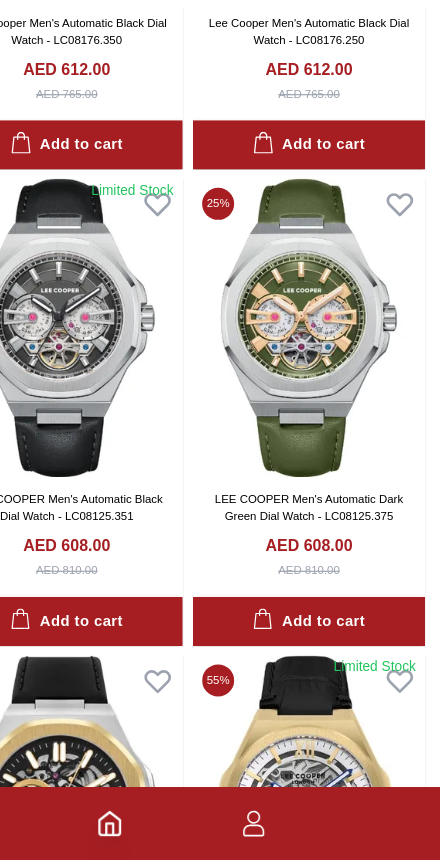 scroll, scrollTop: 2443, scrollLeft: 0, axis: vertical 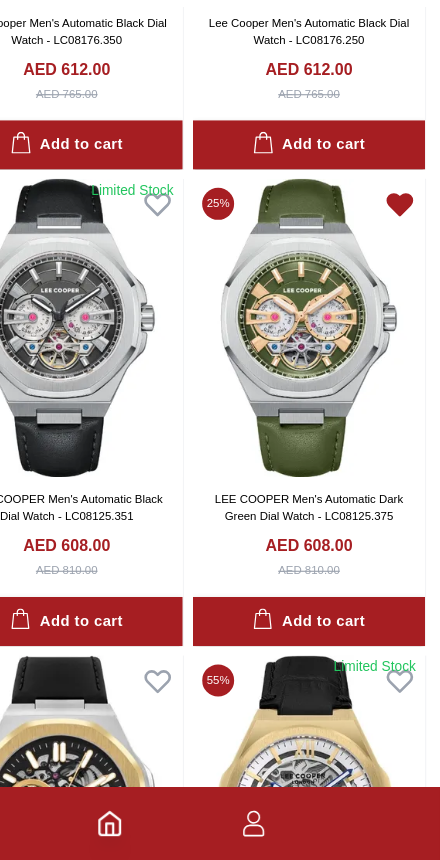 click at bounding box center (325, 394) 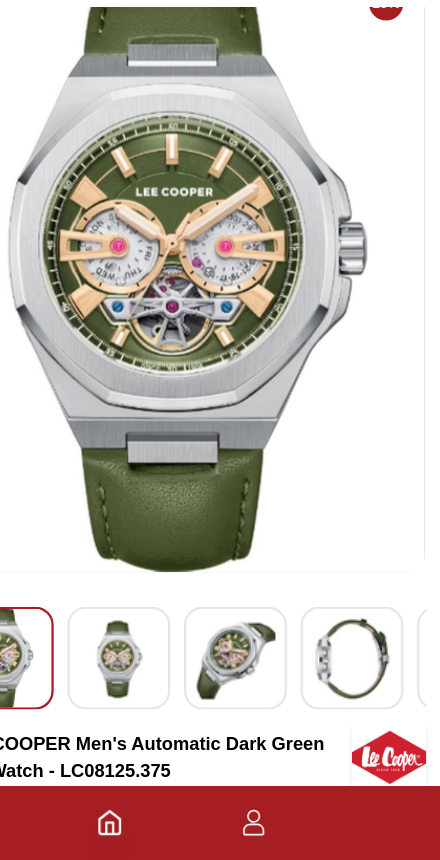 scroll, scrollTop: 55, scrollLeft: 0, axis: vertical 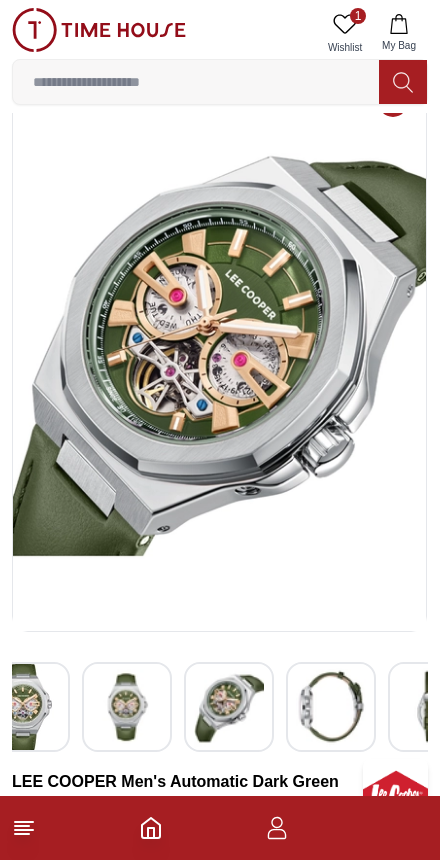 click on "1" at bounding box center (358, 16) 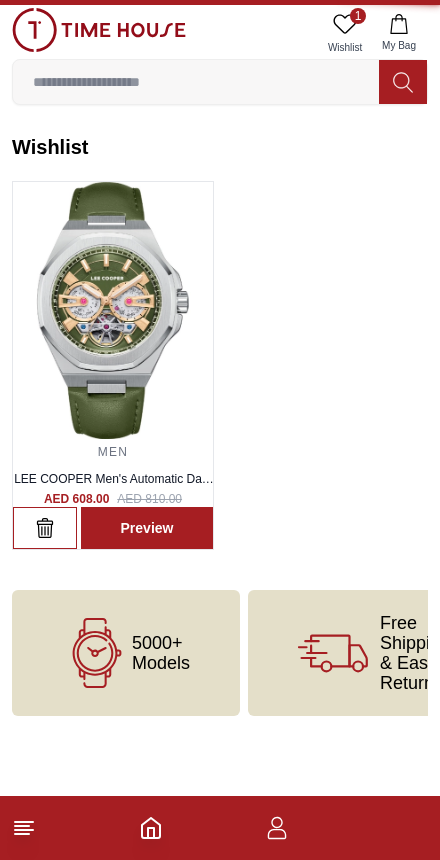 scroll, scrollTop: 0, scrollLeft: 0, axis: both 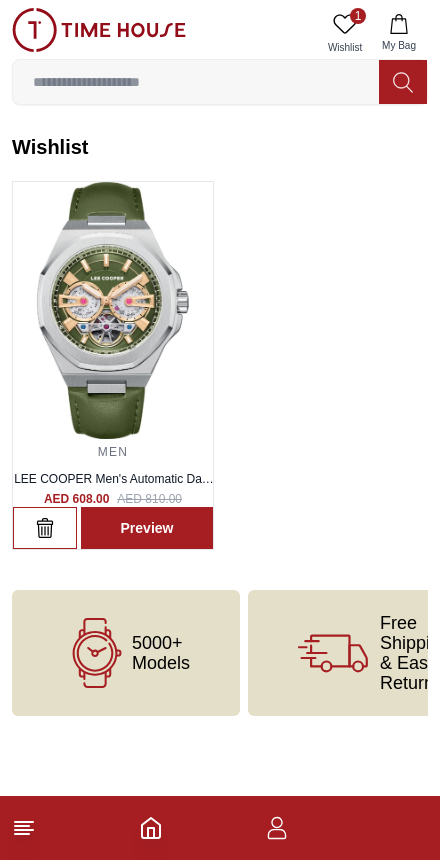 click on "Preview" at bounding box center [147, 528] 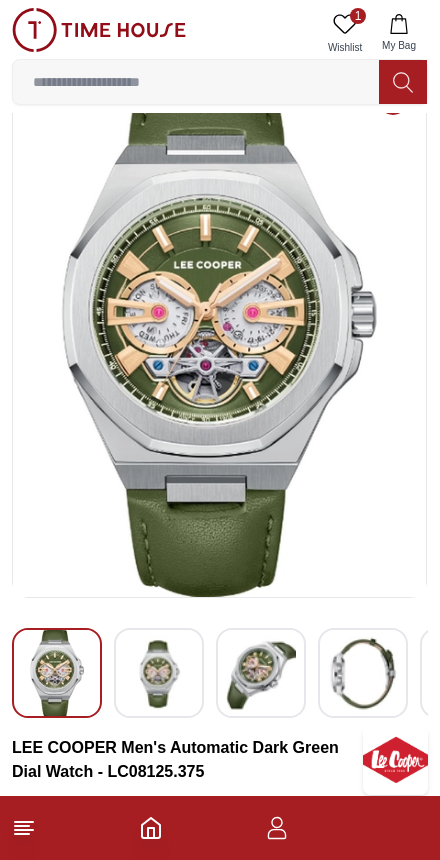 scroll, scrollTop: 59, scrollLeft: 0, axis: vertical 